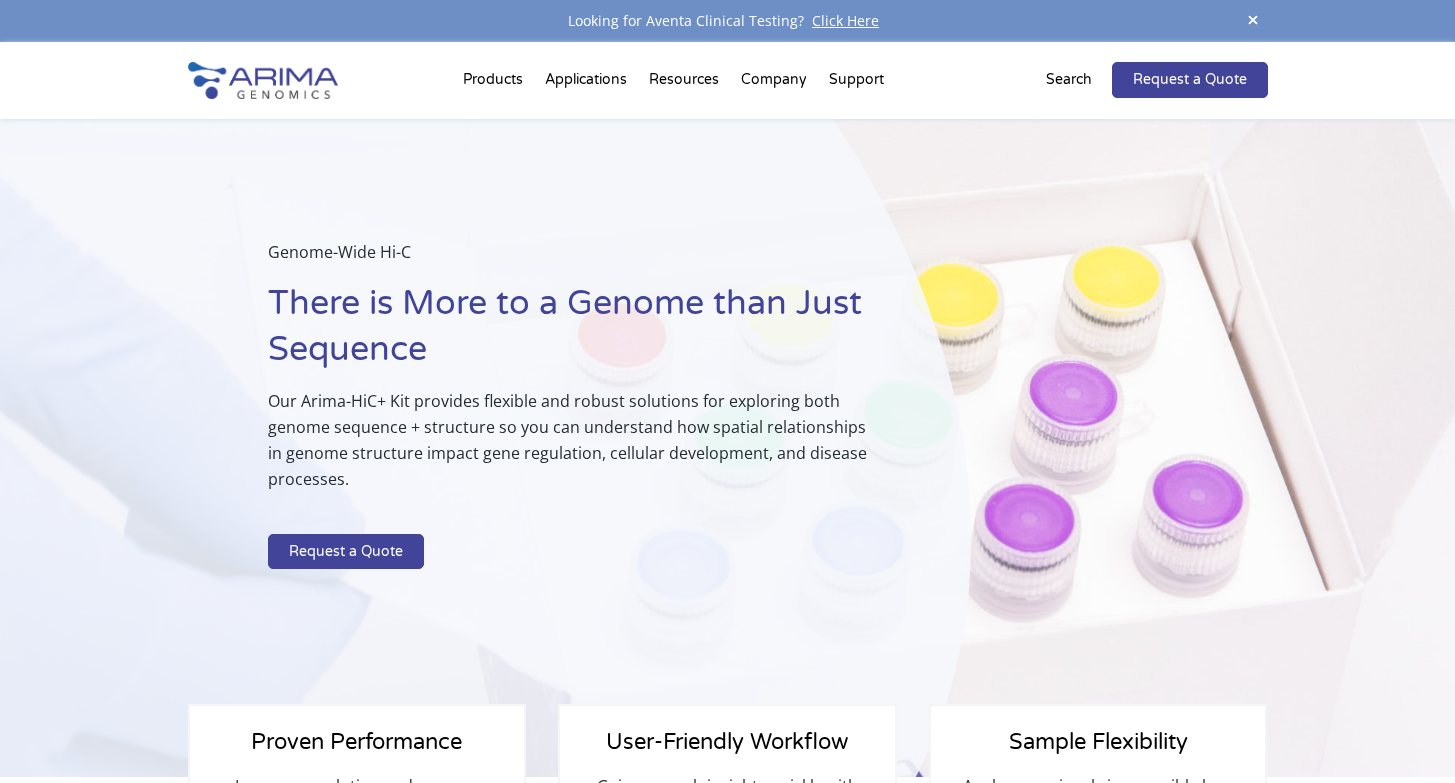 scroll, scrollTop: 4, scrollLeft: 0, axis: vertical 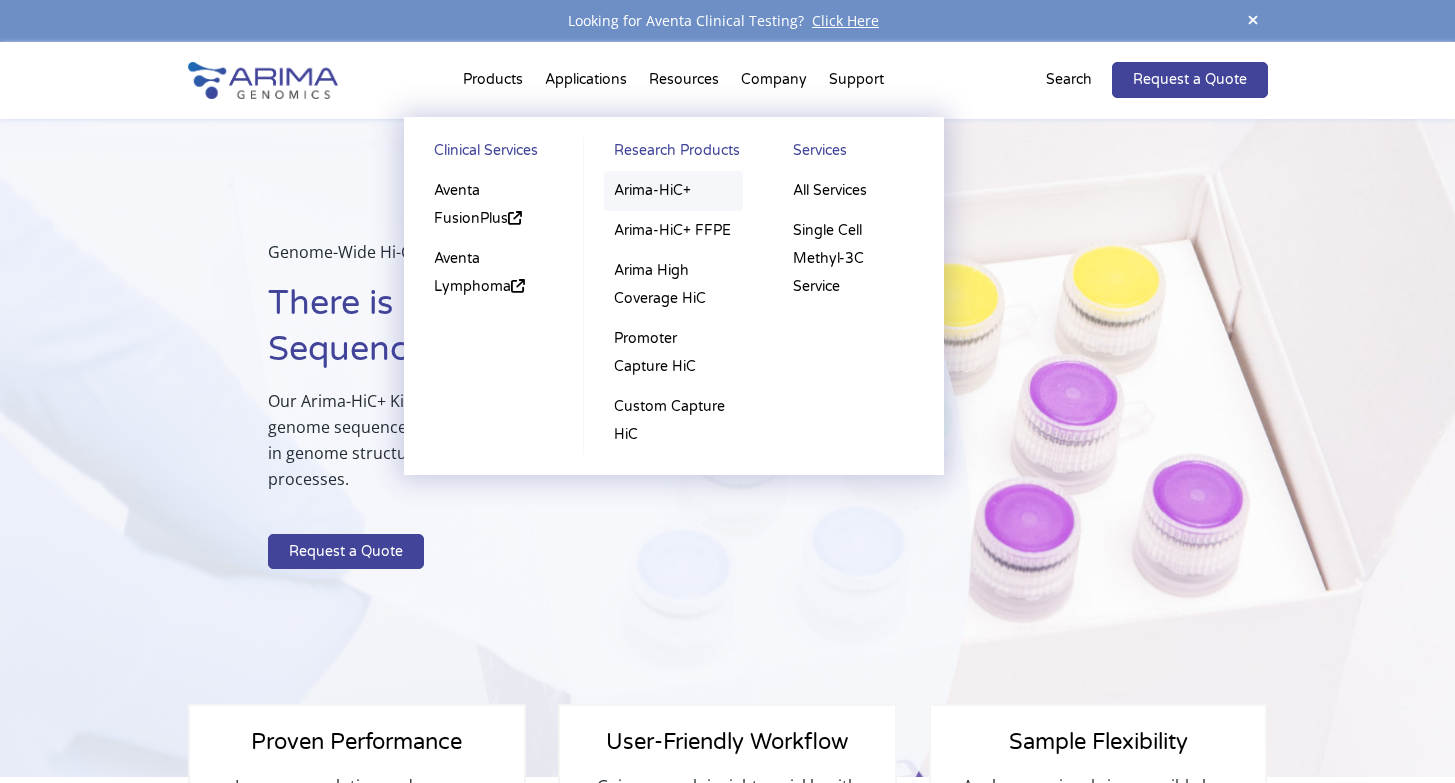 click on "Arima-HiC+" at bounding box center (673, 191) 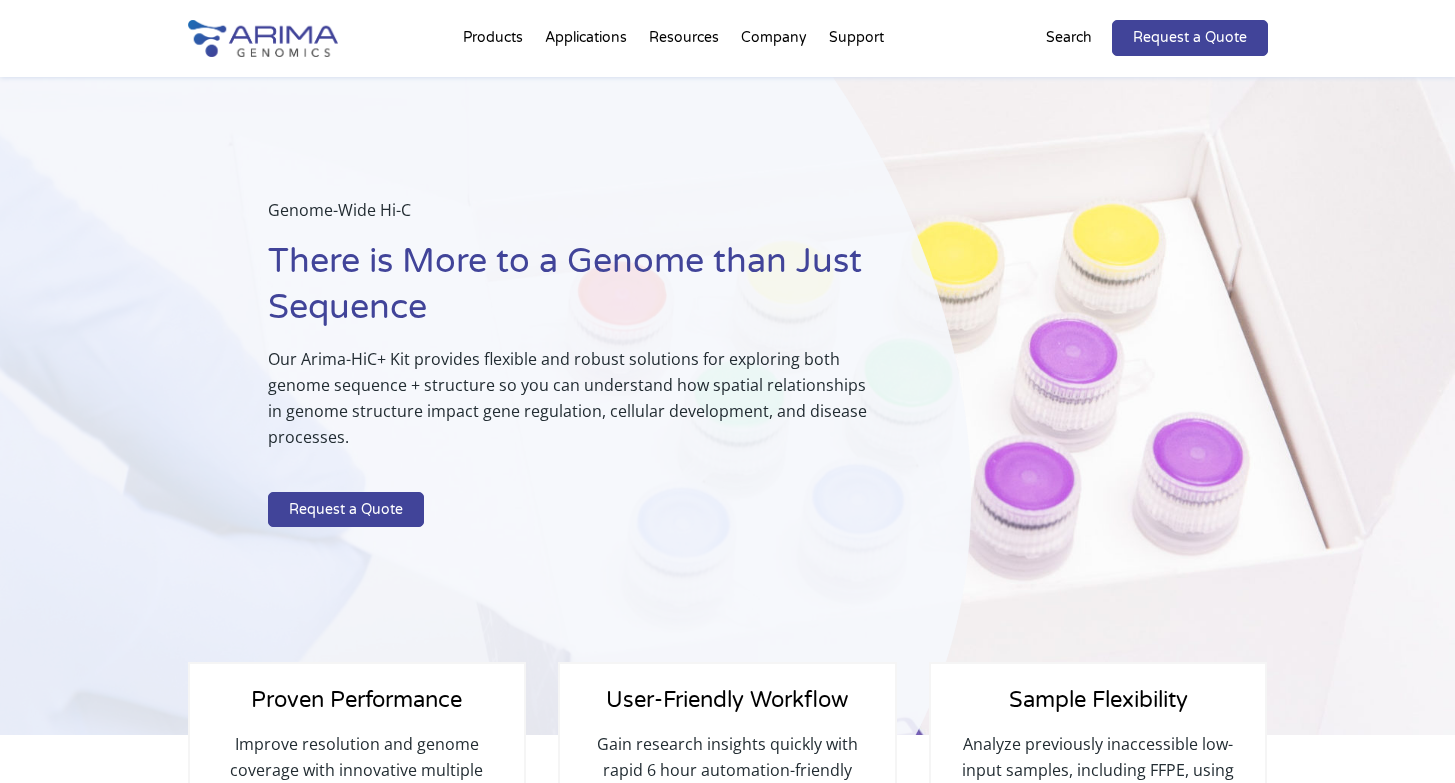 scroll, scrollTop: 0, scrollLeft: 0, axis: both 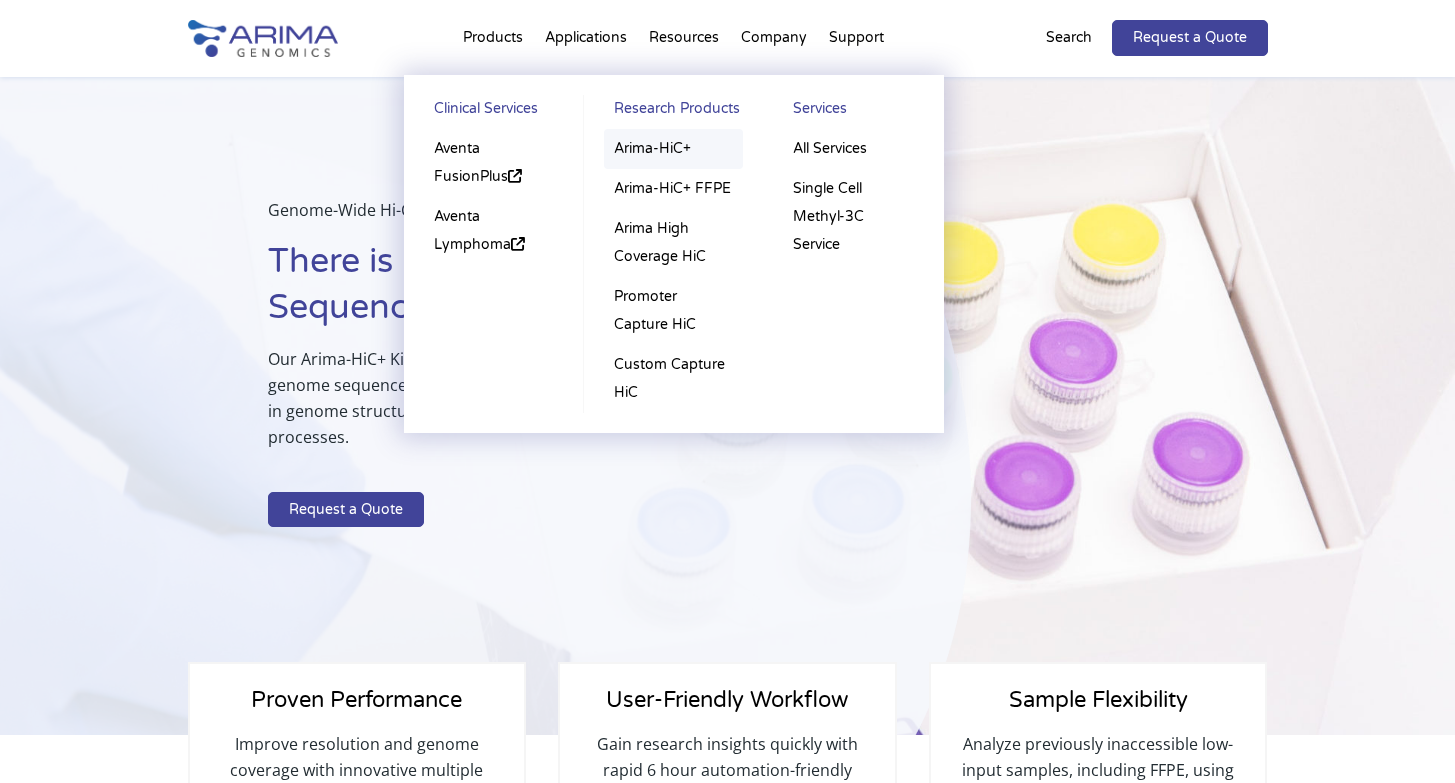 click on "Arima-HiC+" at bounding box center [673, 149] 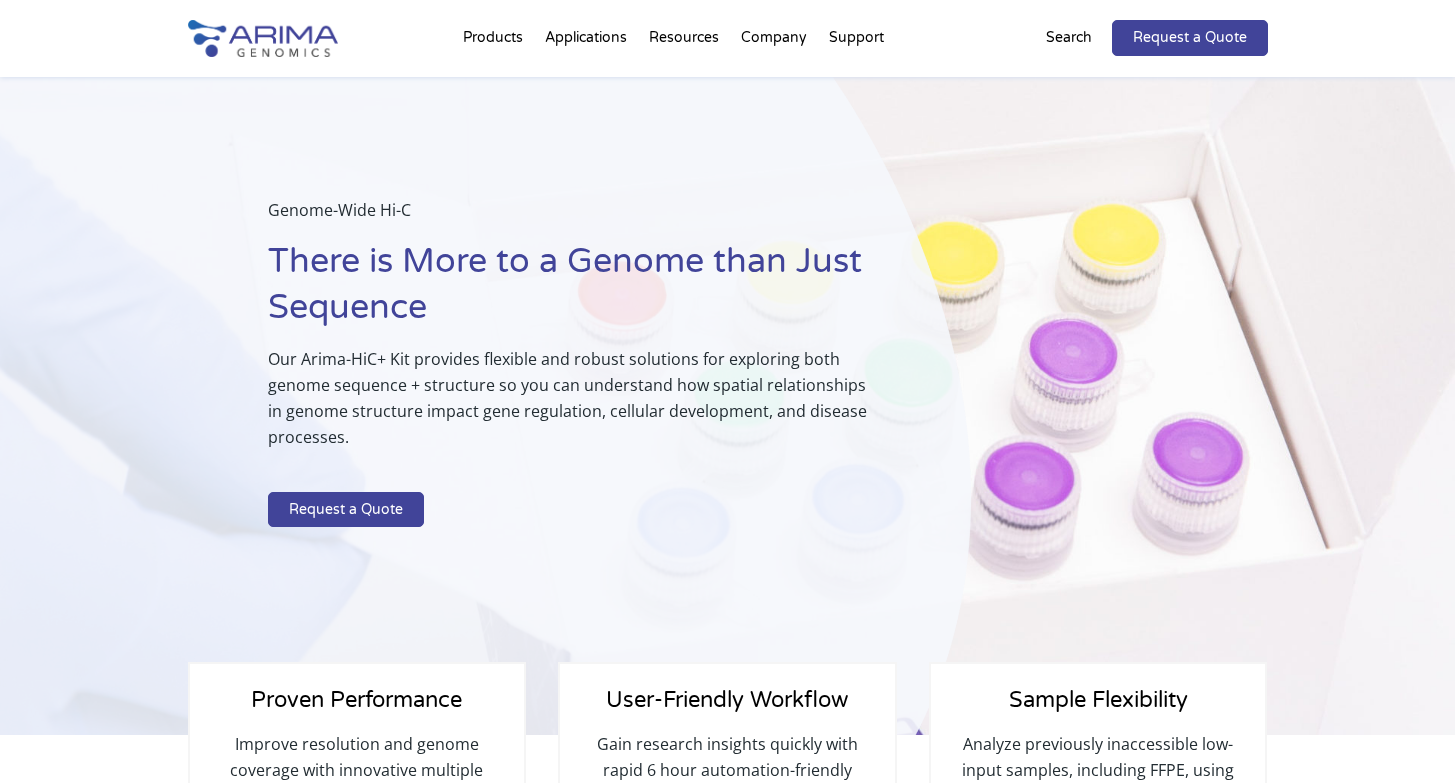 scroll, scrollTop: 0, scrollLeft: 0, axis: both 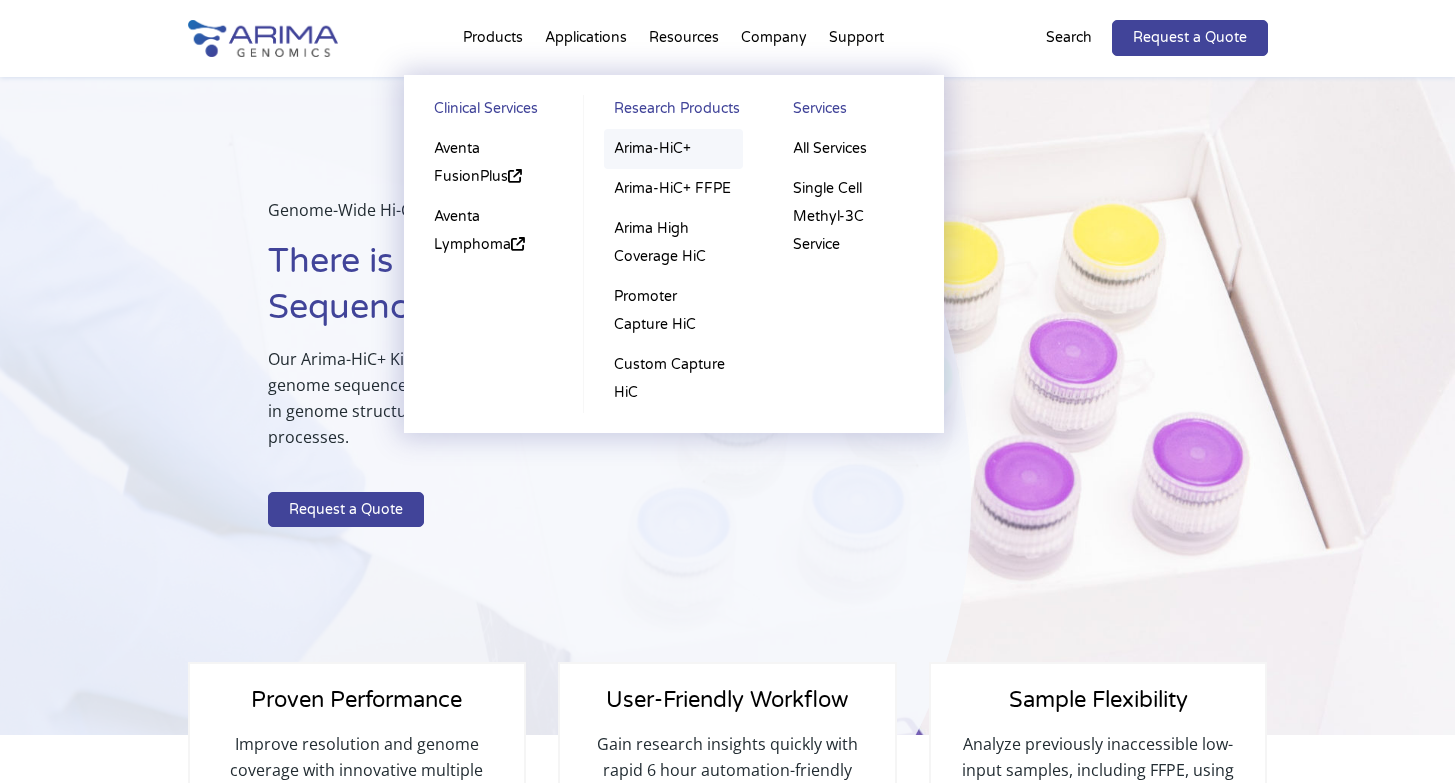 click on "Arima-HiC+" at bounding box center [673, 149] 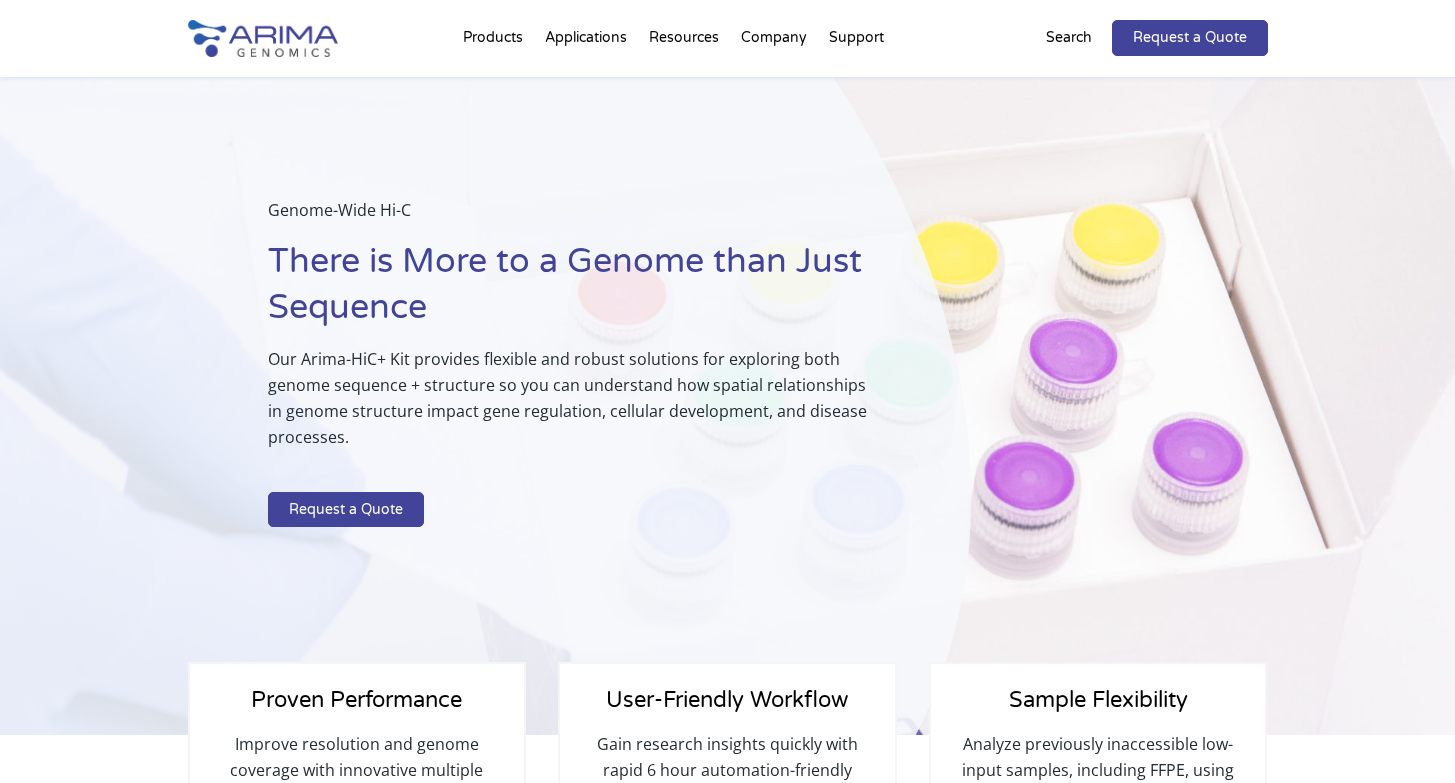 scroll, scrollTop: 0, scrollLeft: 0, axis: both 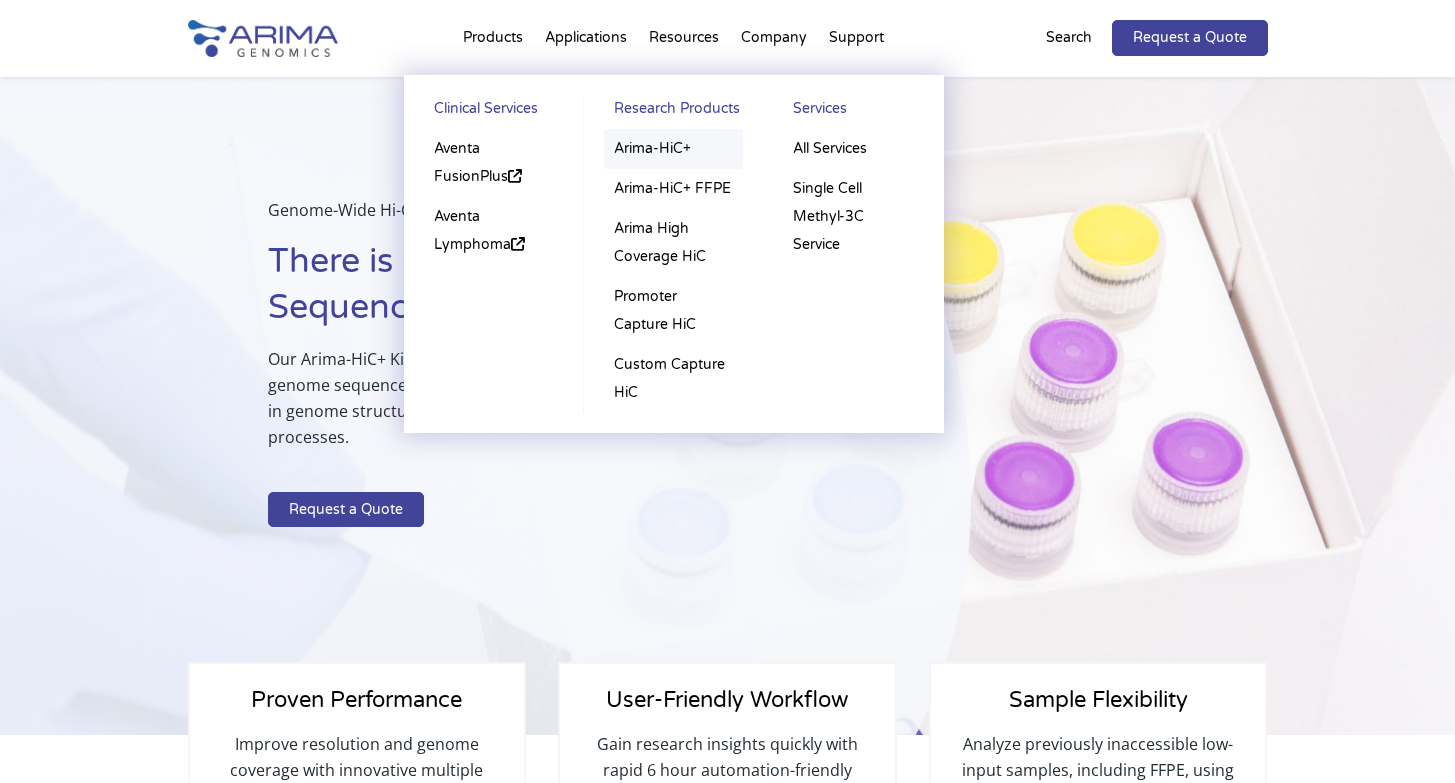 click on "Arima-HiC+" at bounding box center (673, 149) 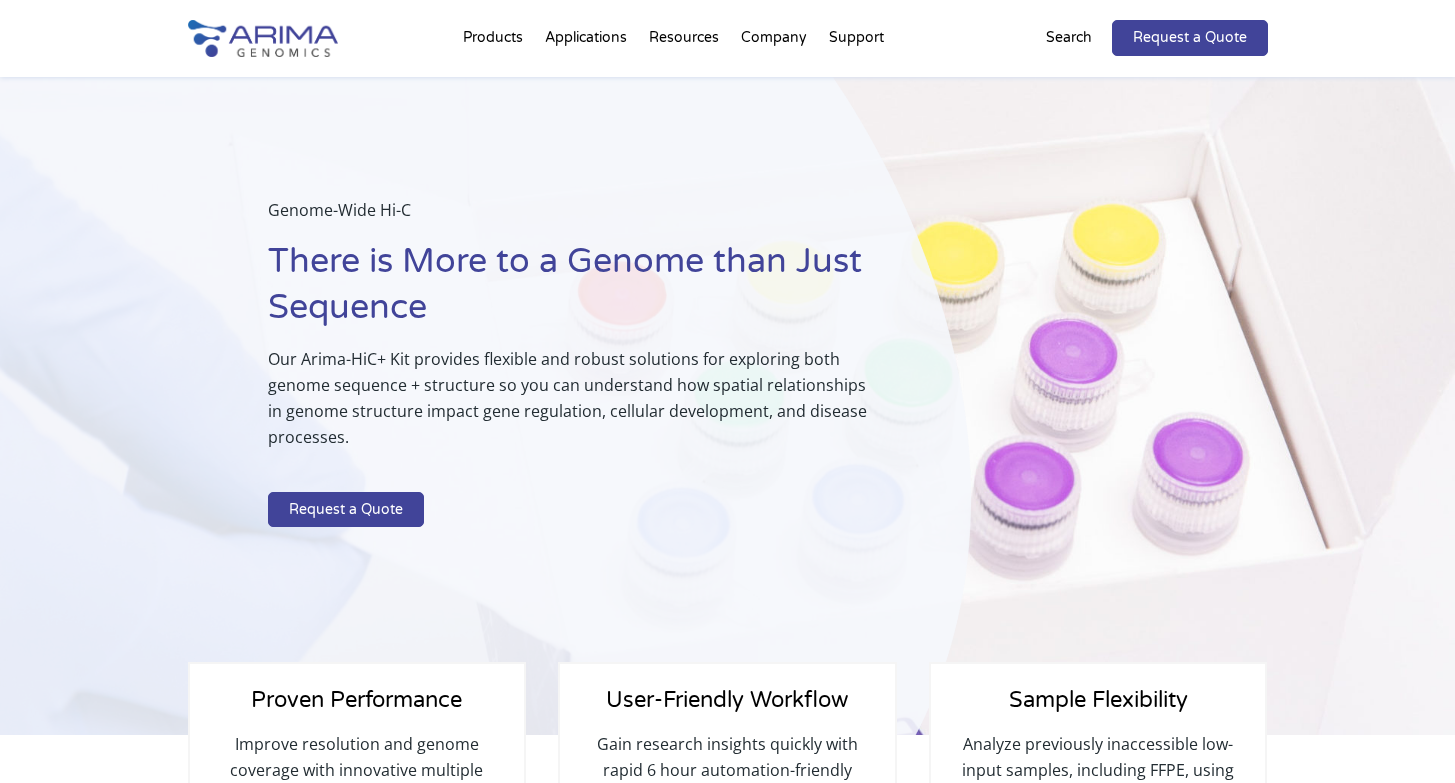 scroll, scrollTop: 0, scrollLeft: 0, axis: both 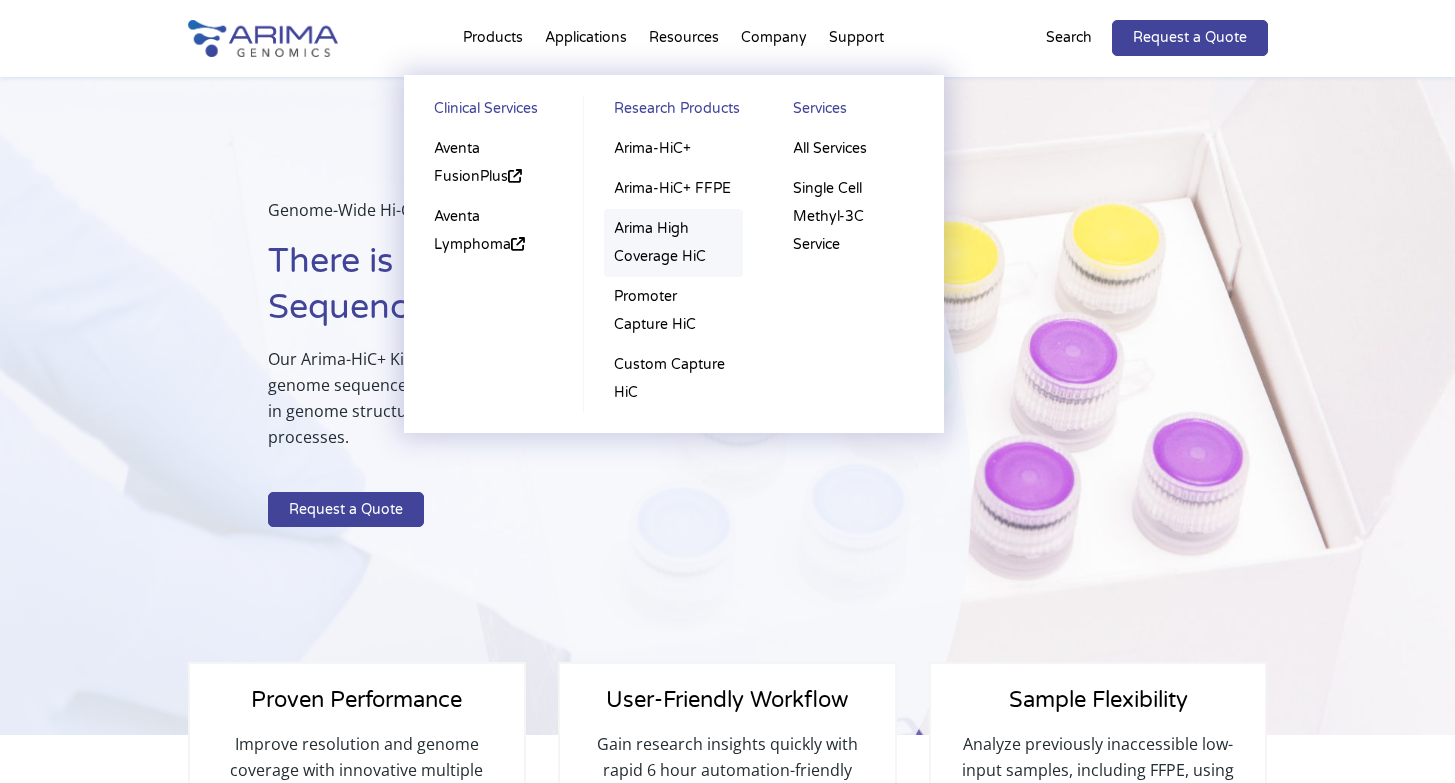 click on "Arima High Coverage HiC" at bounding box center [673, 243] 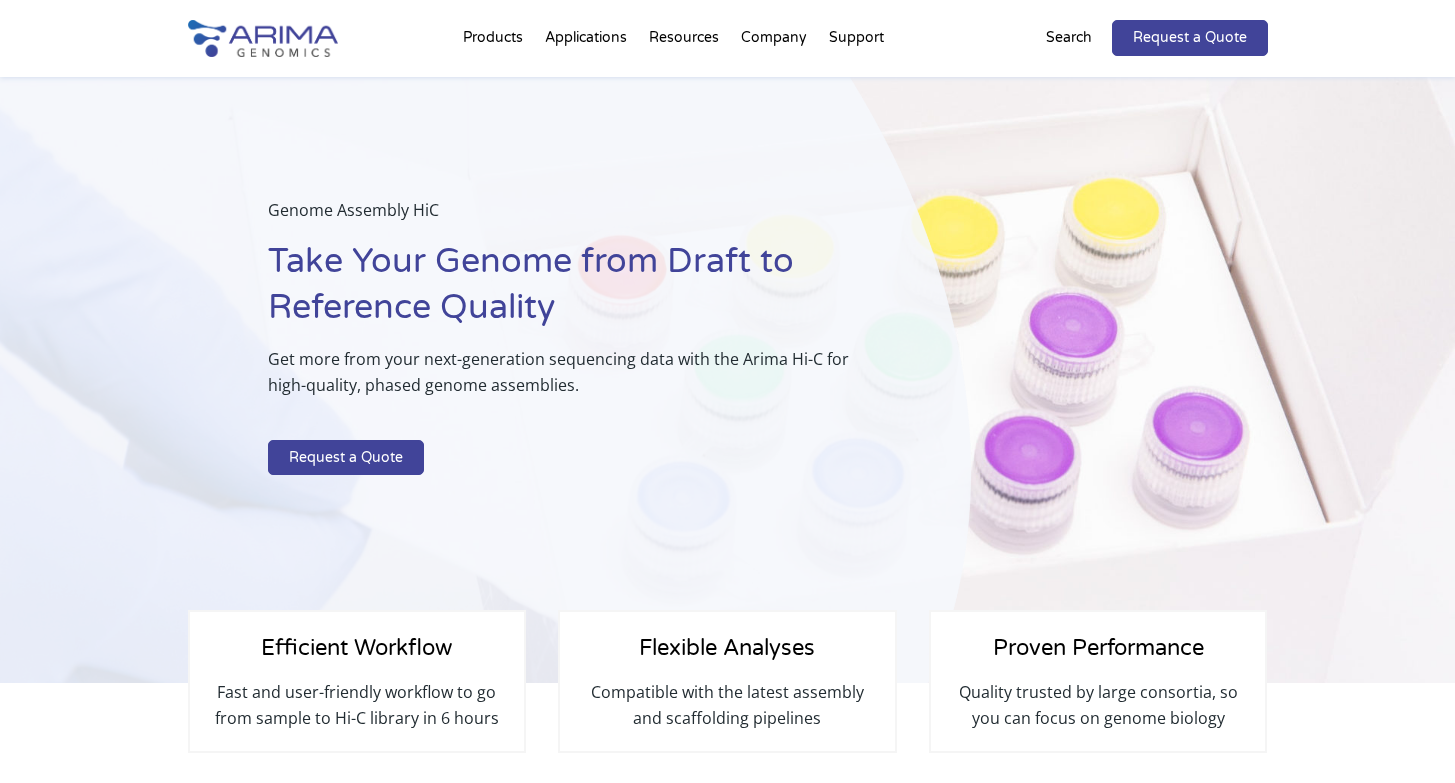 scroll, scrollTop: 0, scrollLeft: 0, axis: both 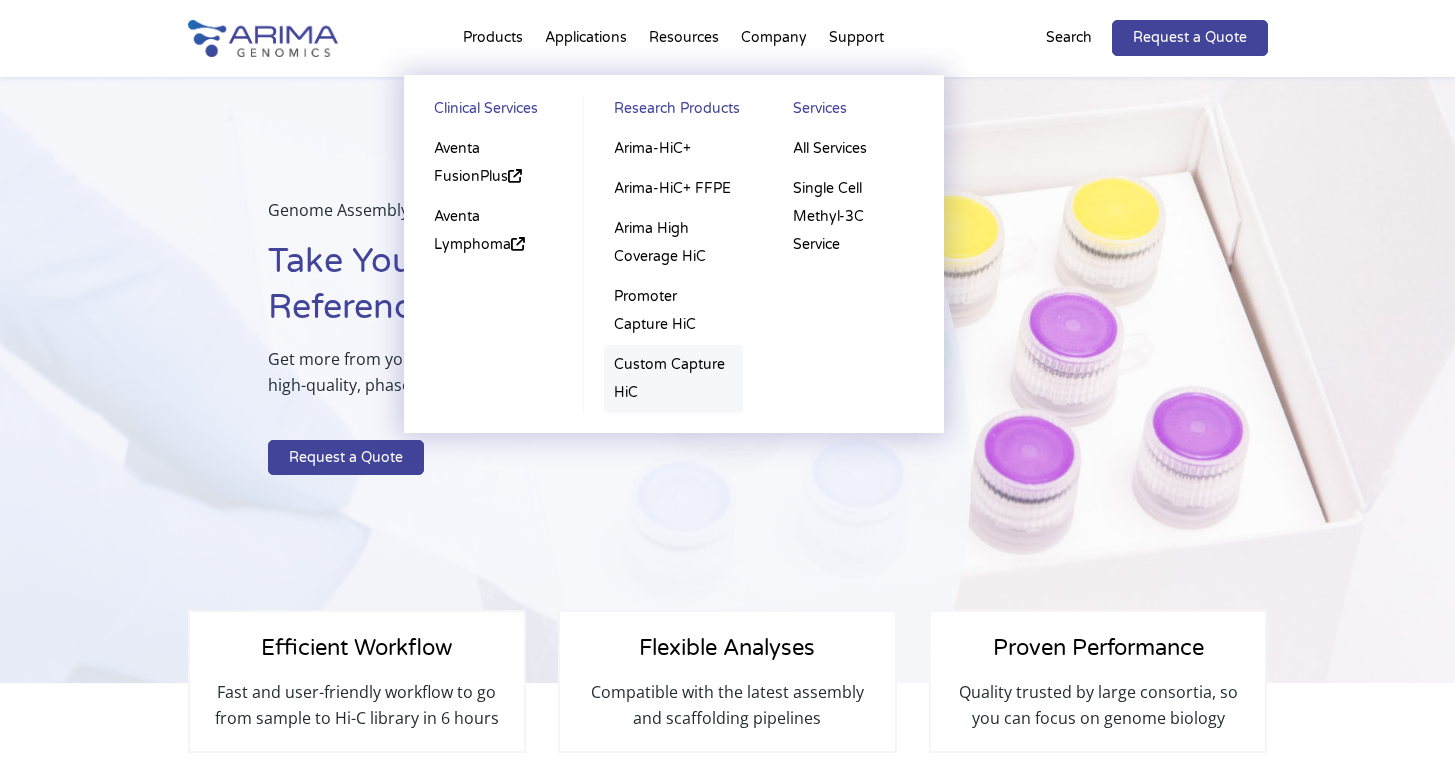click on "Custom Capture HiC" at bounding box center (673, 379) 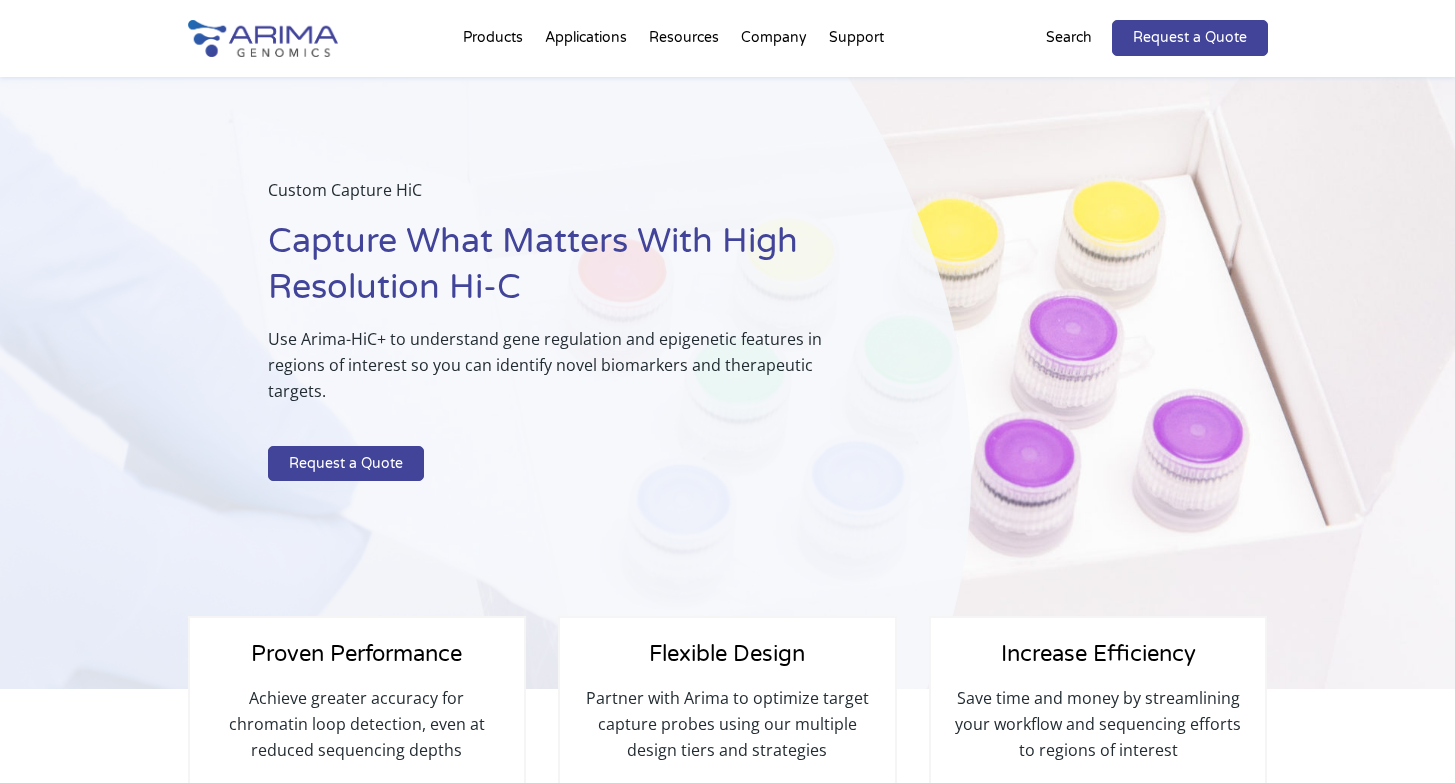 scroll, scrollTop: 0, scrollLeft: 0, axis: both 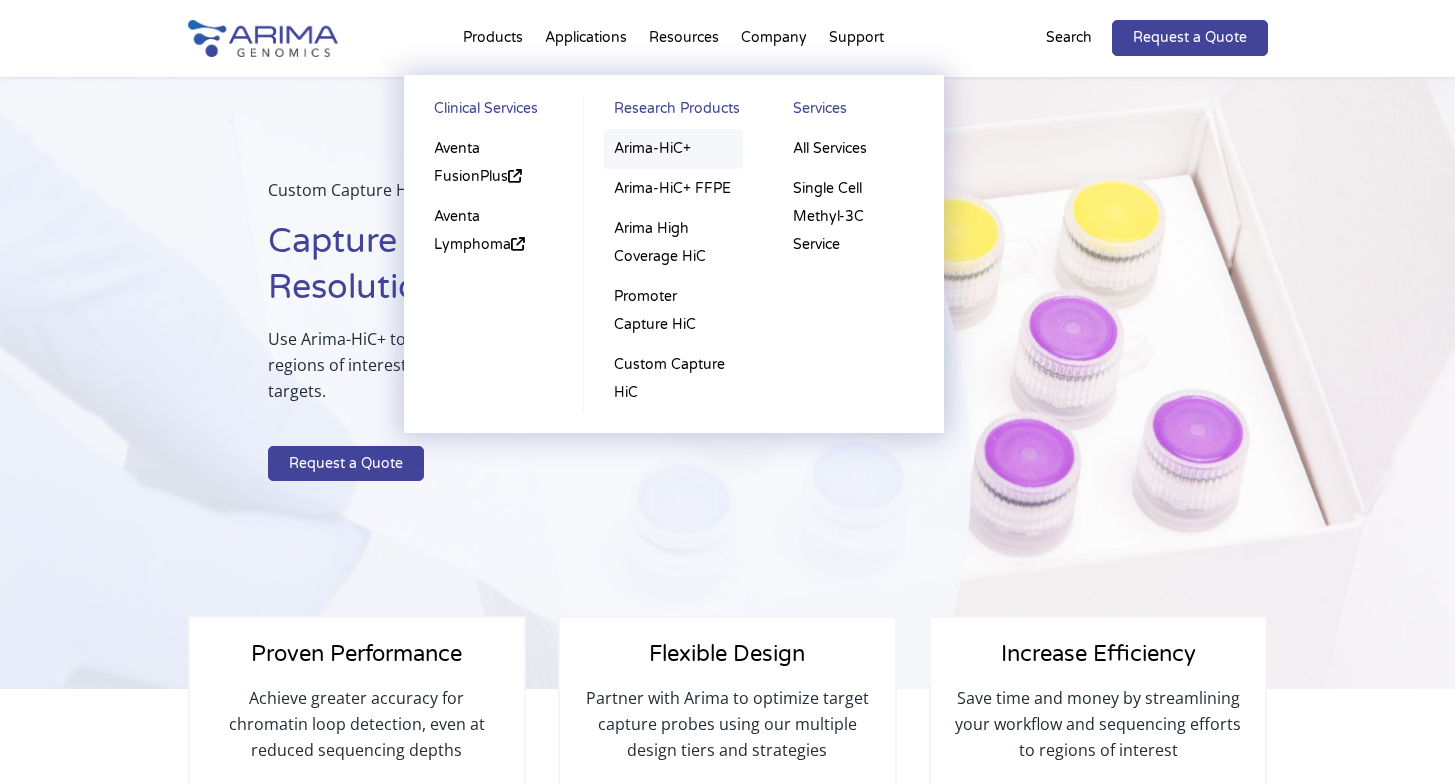 click on "Arima-HiC+" at bounding box center (673, 149) 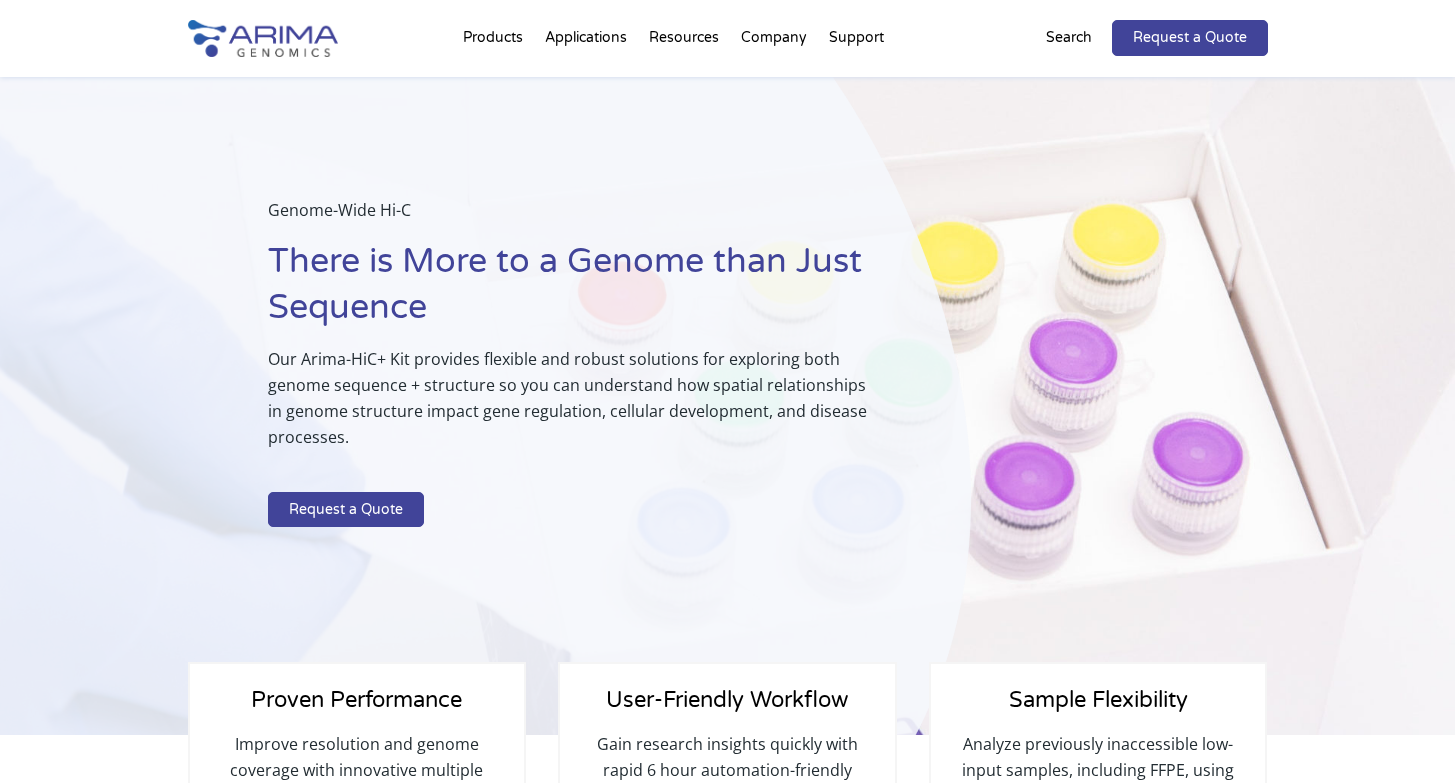 scroll, scrollTop: 0, scrollLeft: 0, axis: both 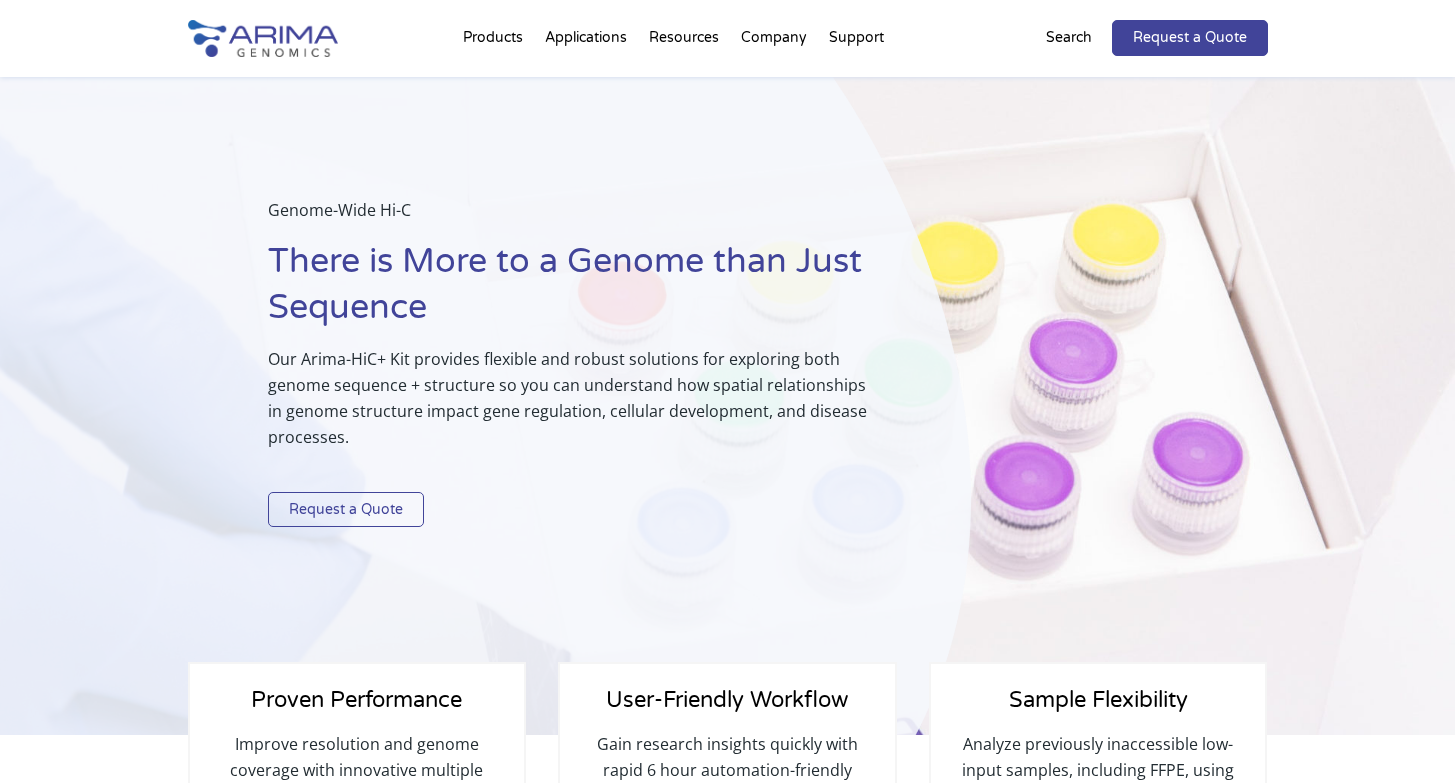 click on "Request a Quote" at bounding box center [346, 510] 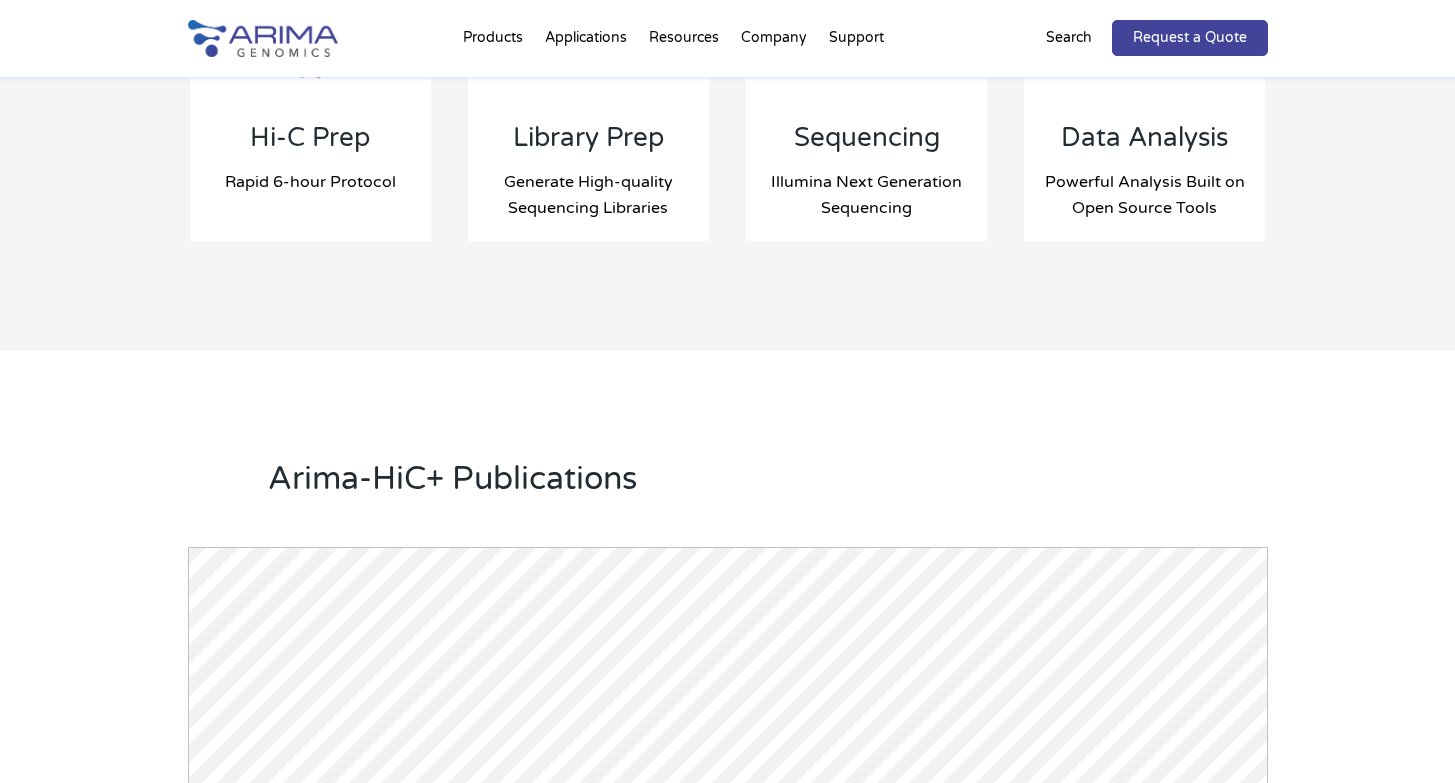 scroll, scrollTop: 2342, scrollLeft: 0, axis: vertical 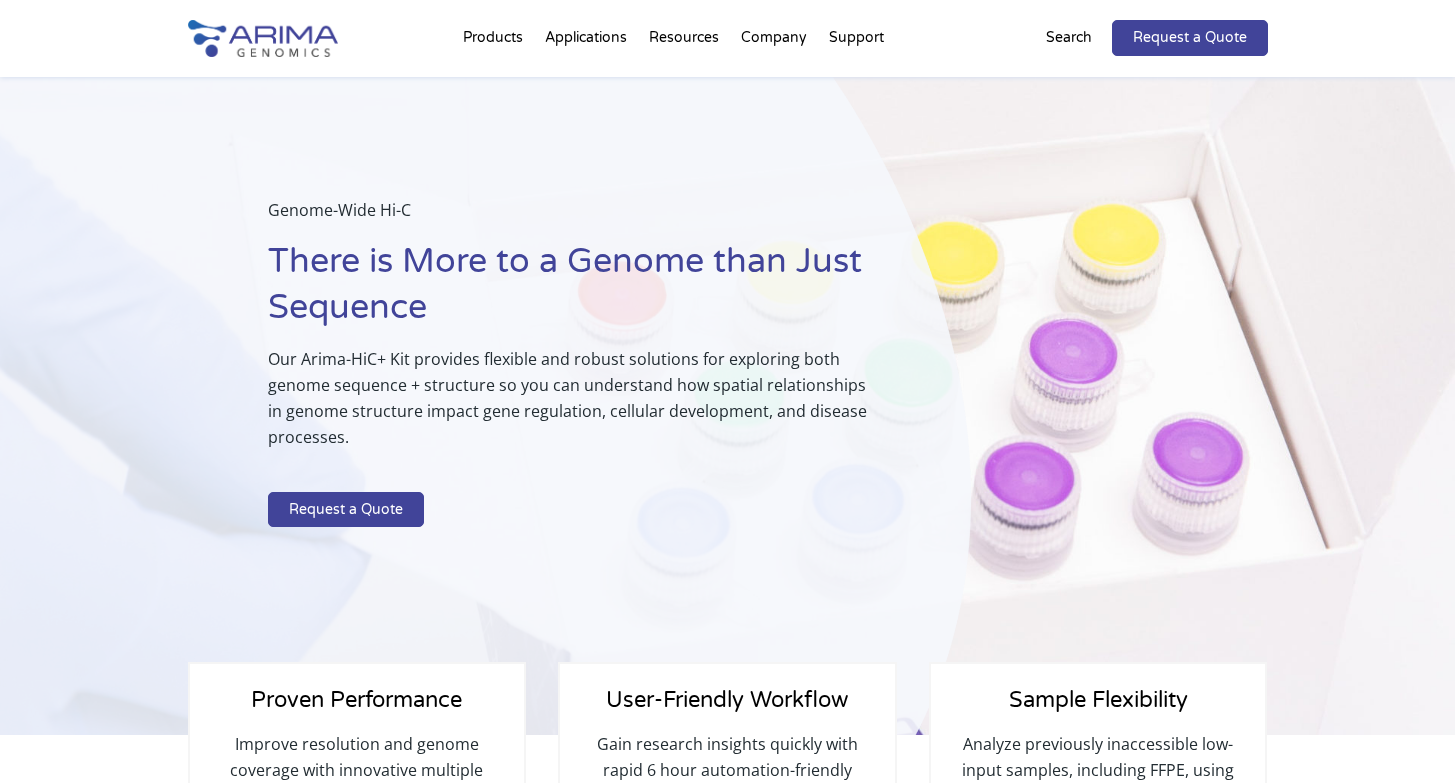 click on "Search" at bounding box center [1069, 38] 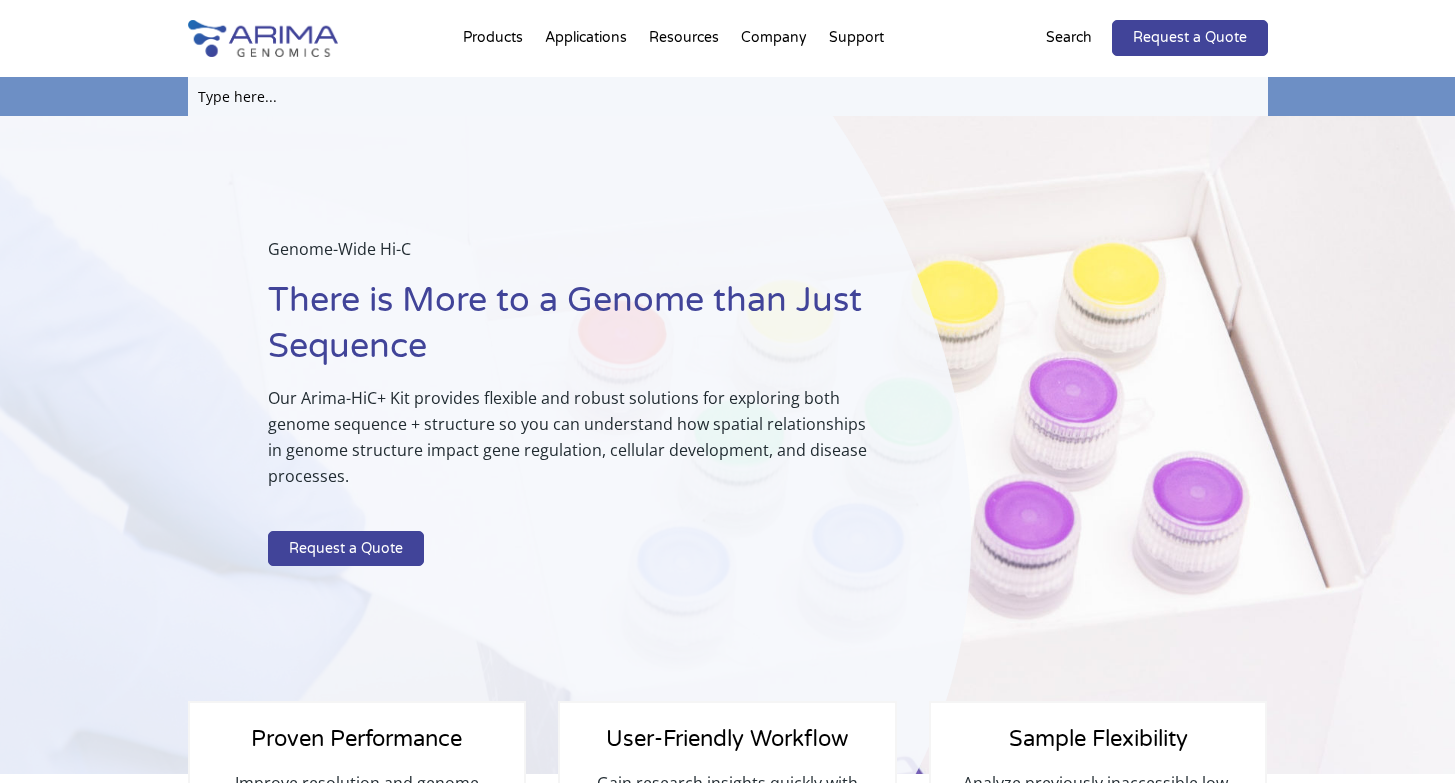 click at bounding box center (728, 96) 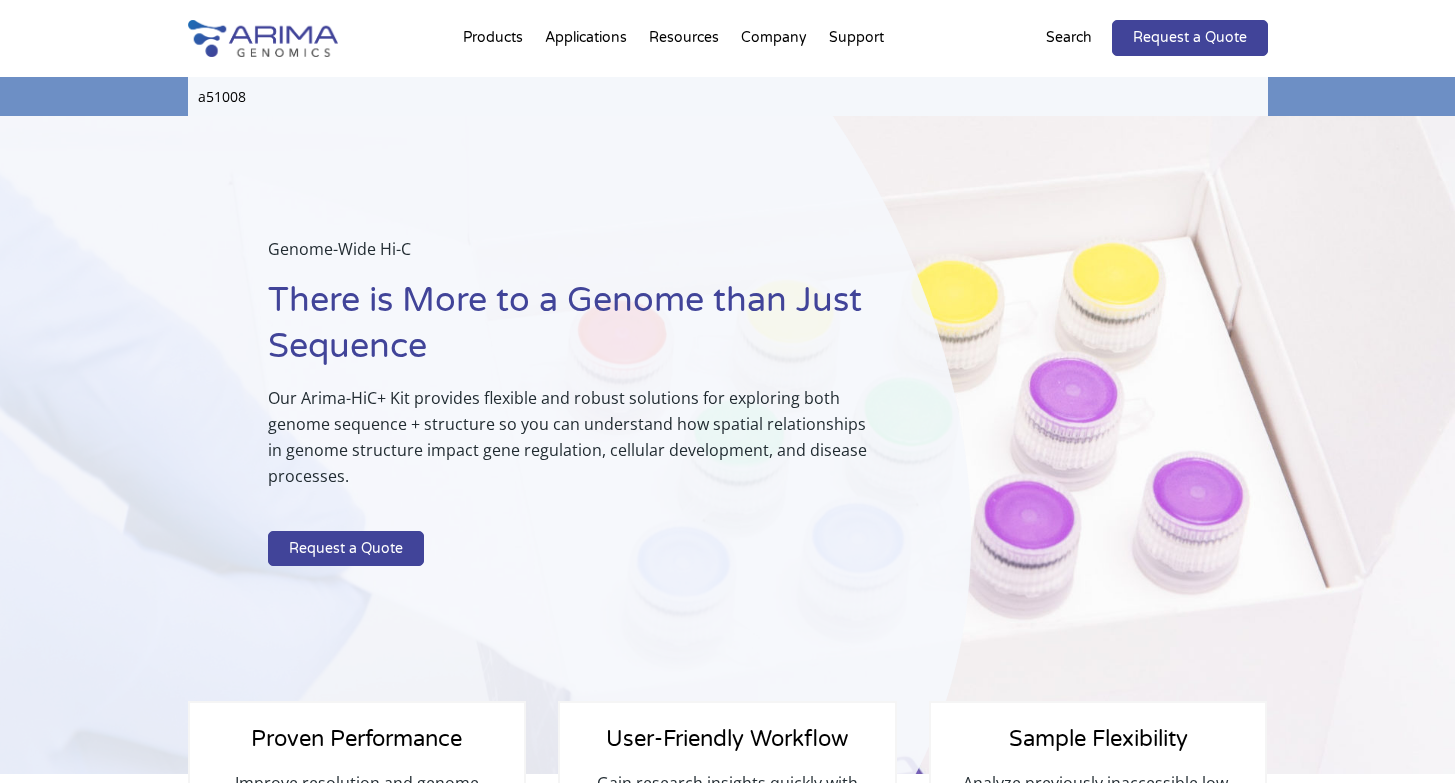 type on "a51008" 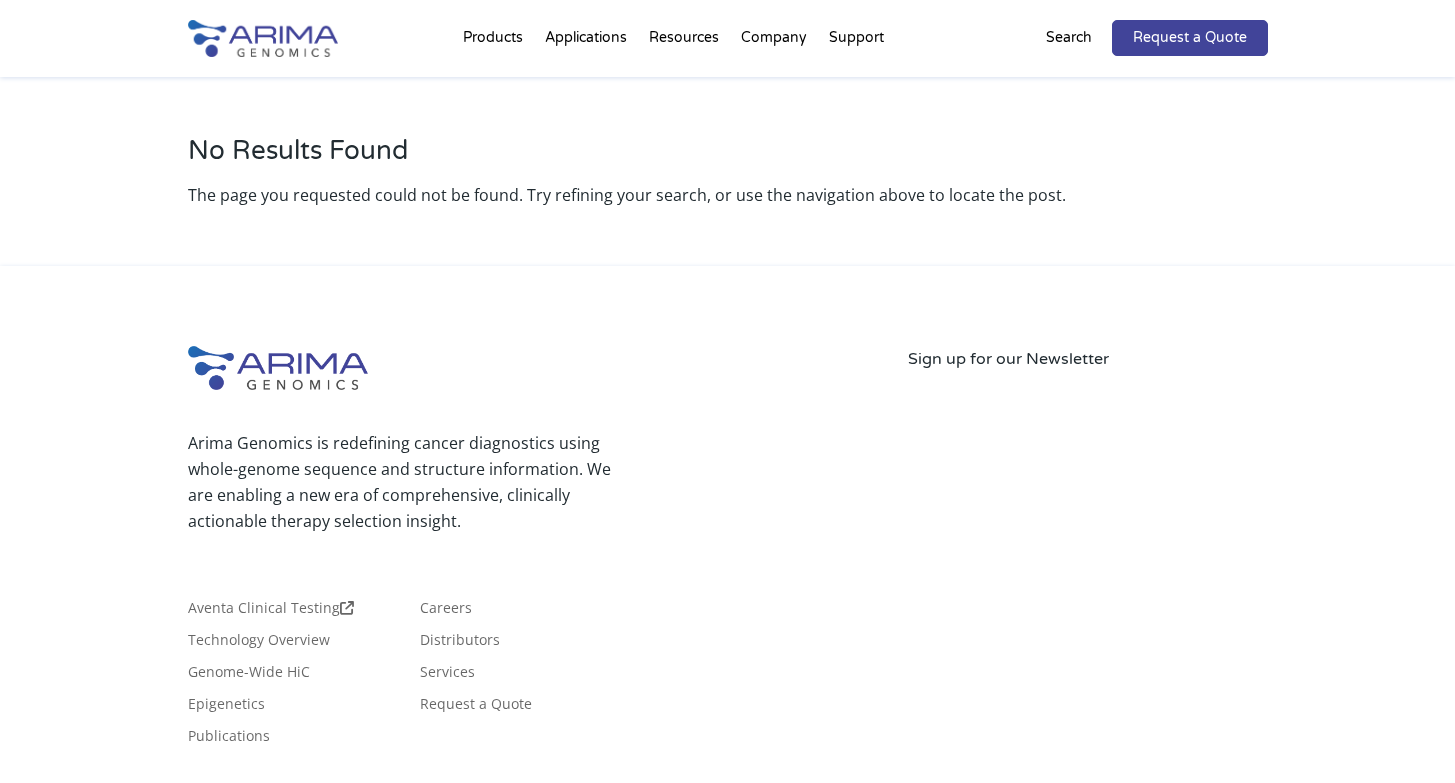 scroll, scrollTop: 147, scrollLeft: 0, axis: vertical 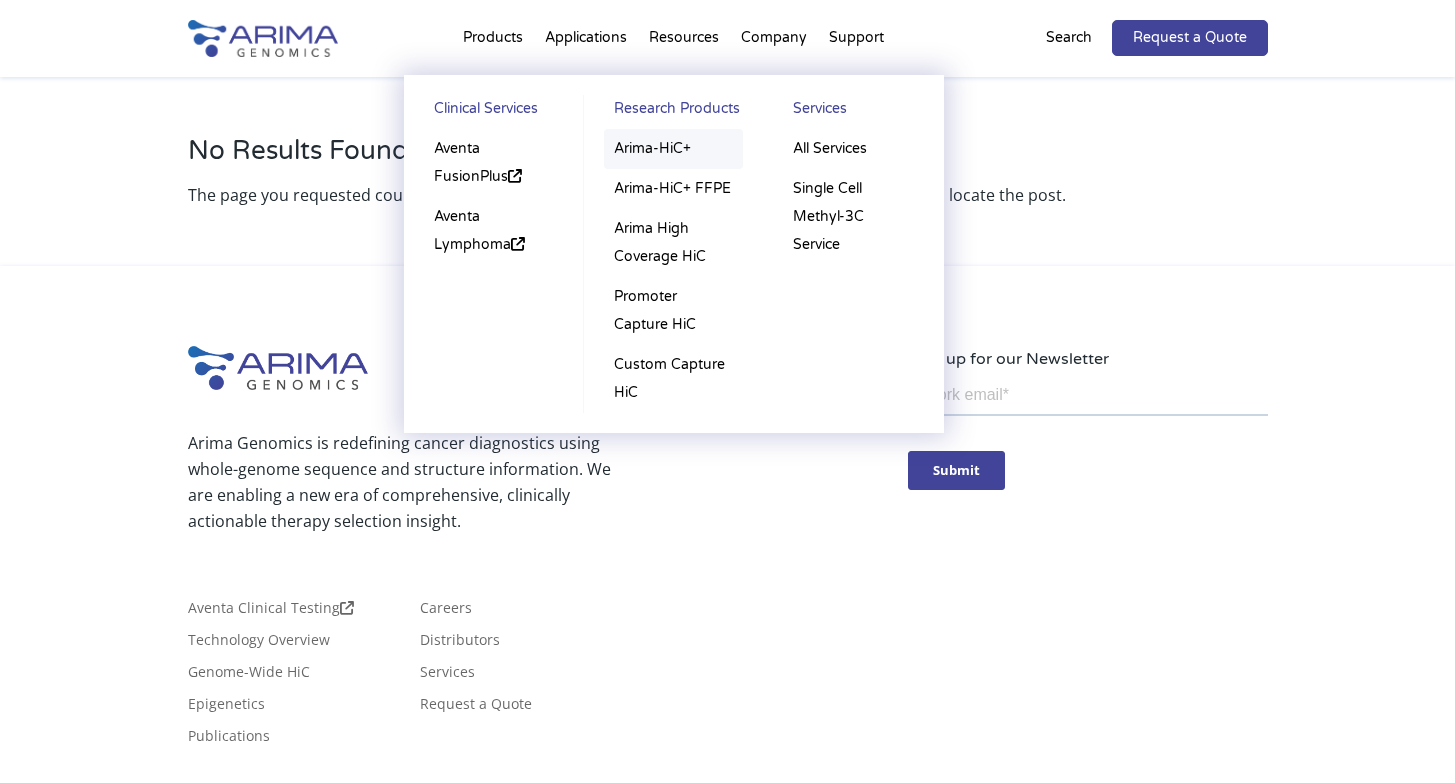 click on "Arima-HiC+" at bounding box center [673, 149] 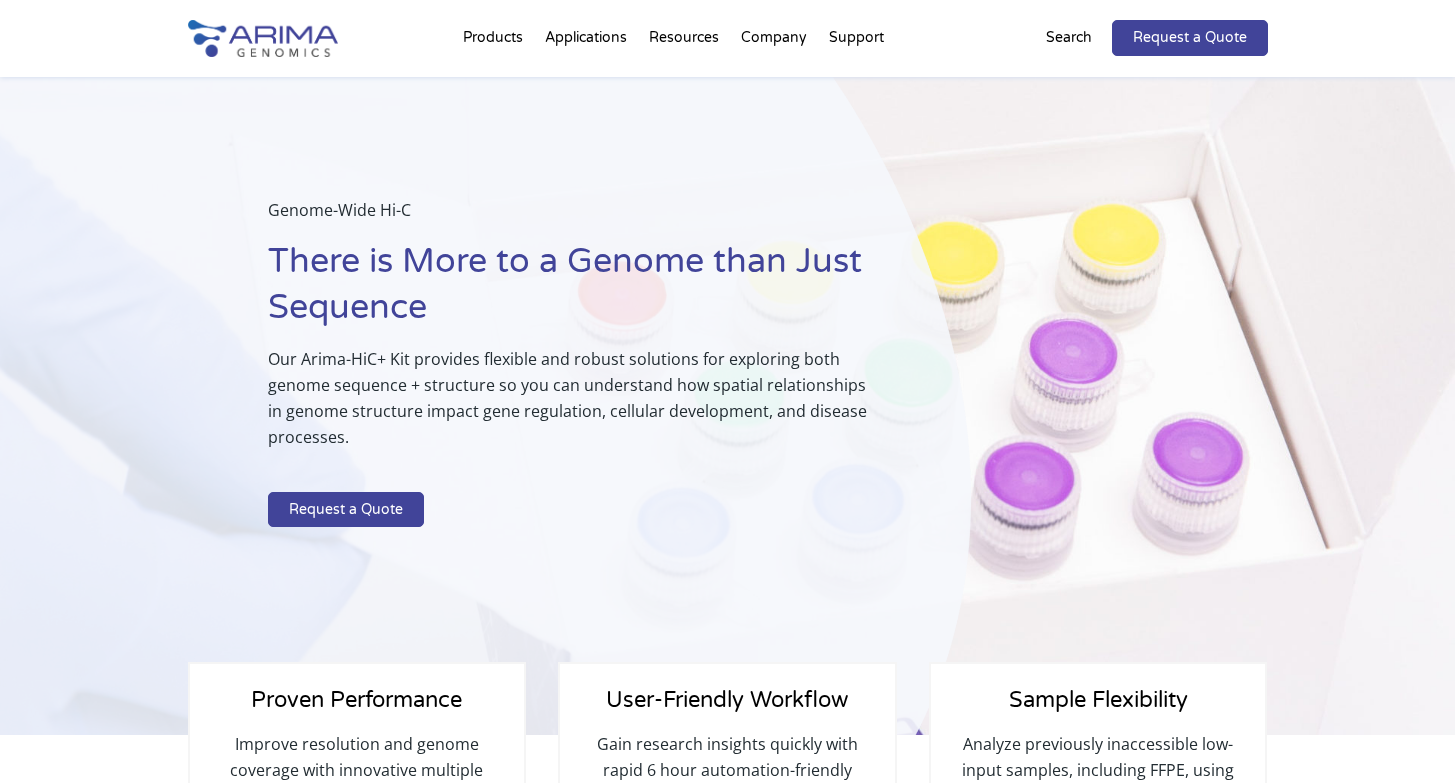 scroll, scrollTop: 0, scrollLeft: 0, axis: both 